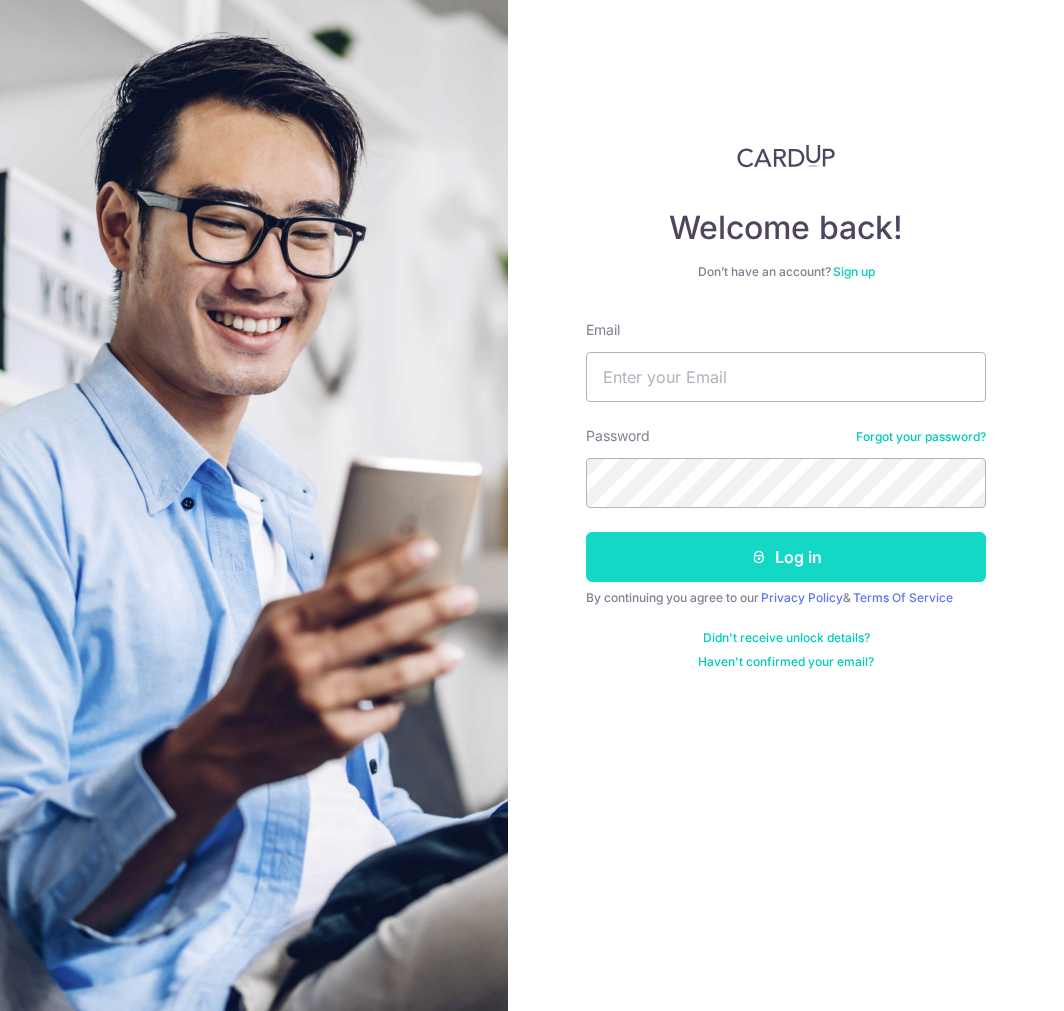 scroll, scrollTop: 0, scrollLeft: 0, axis: both 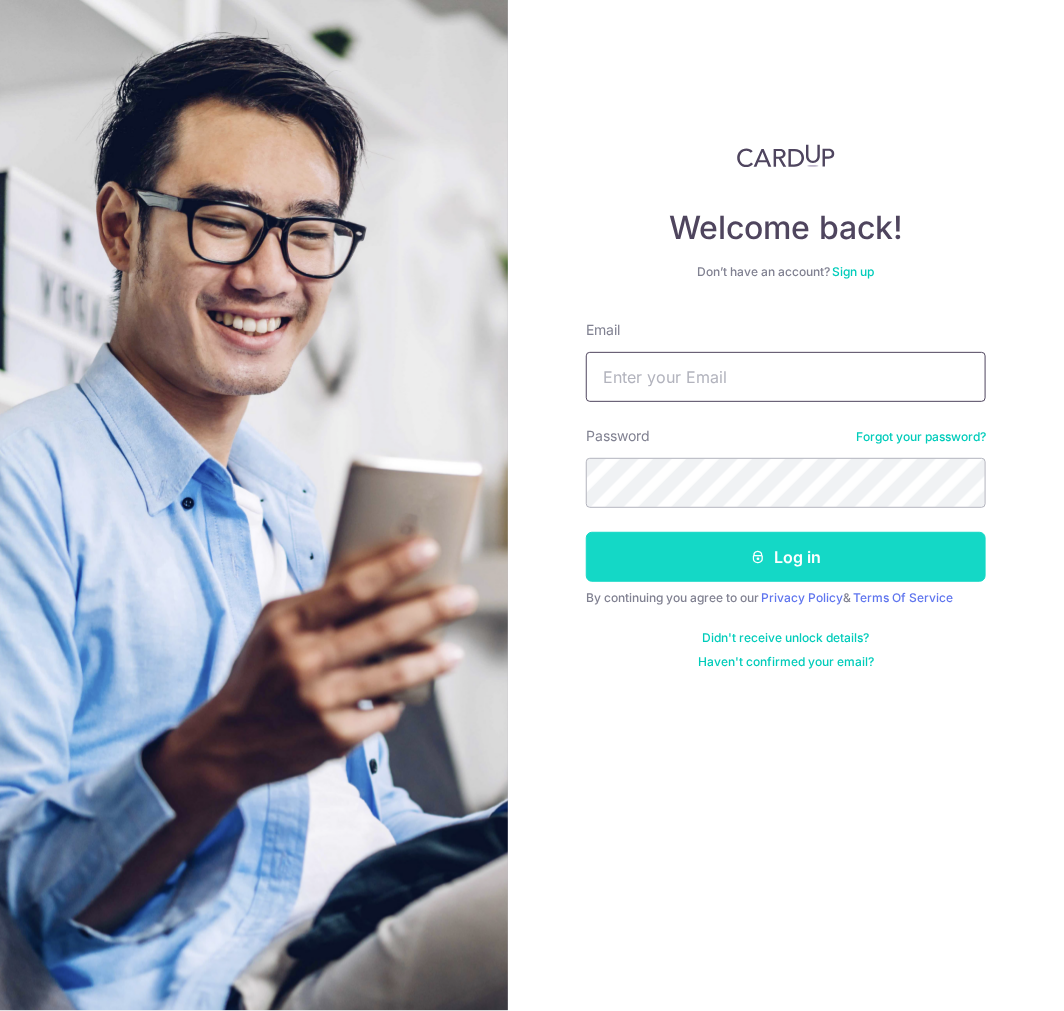 type on "[EMAIL_ADDRESS][DOMAIN_NAME]" 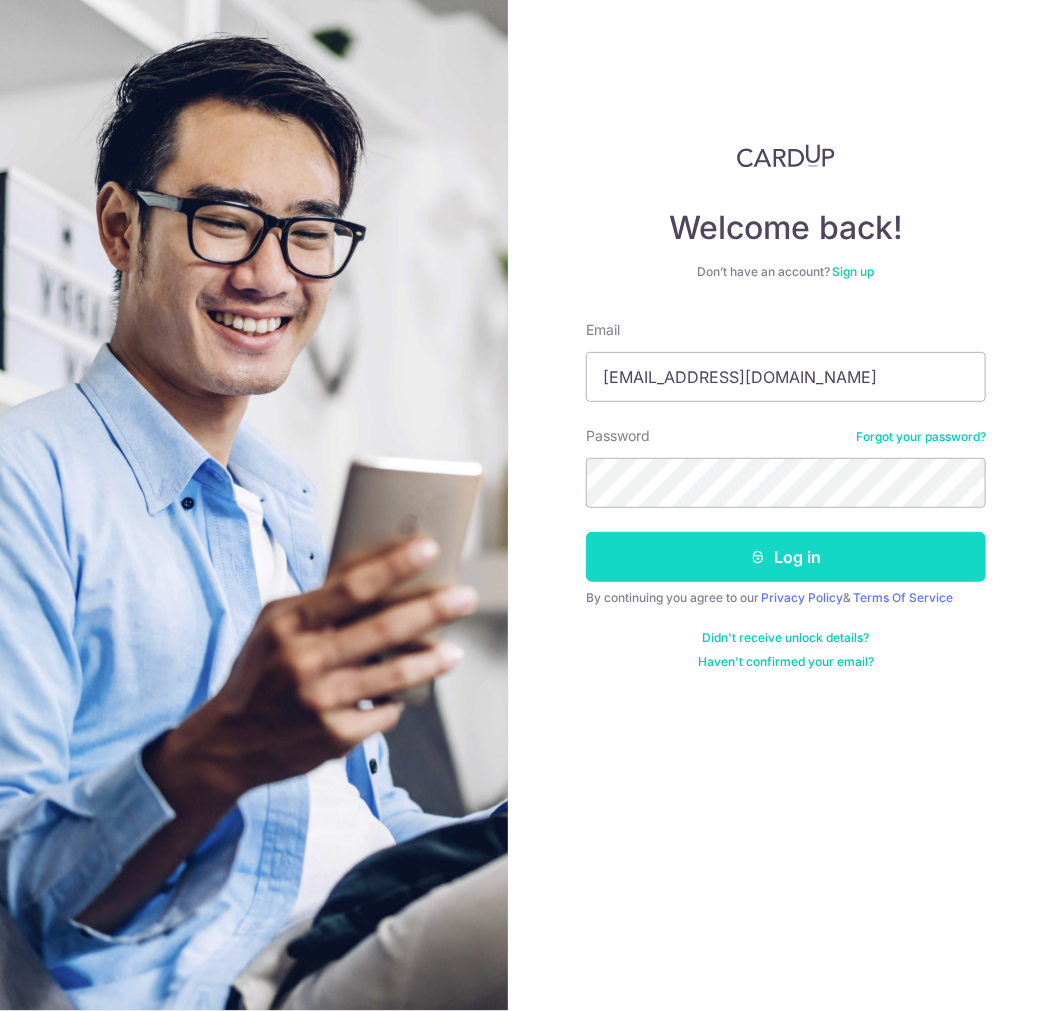 click on "Log in" at bounding box center (786, 557) 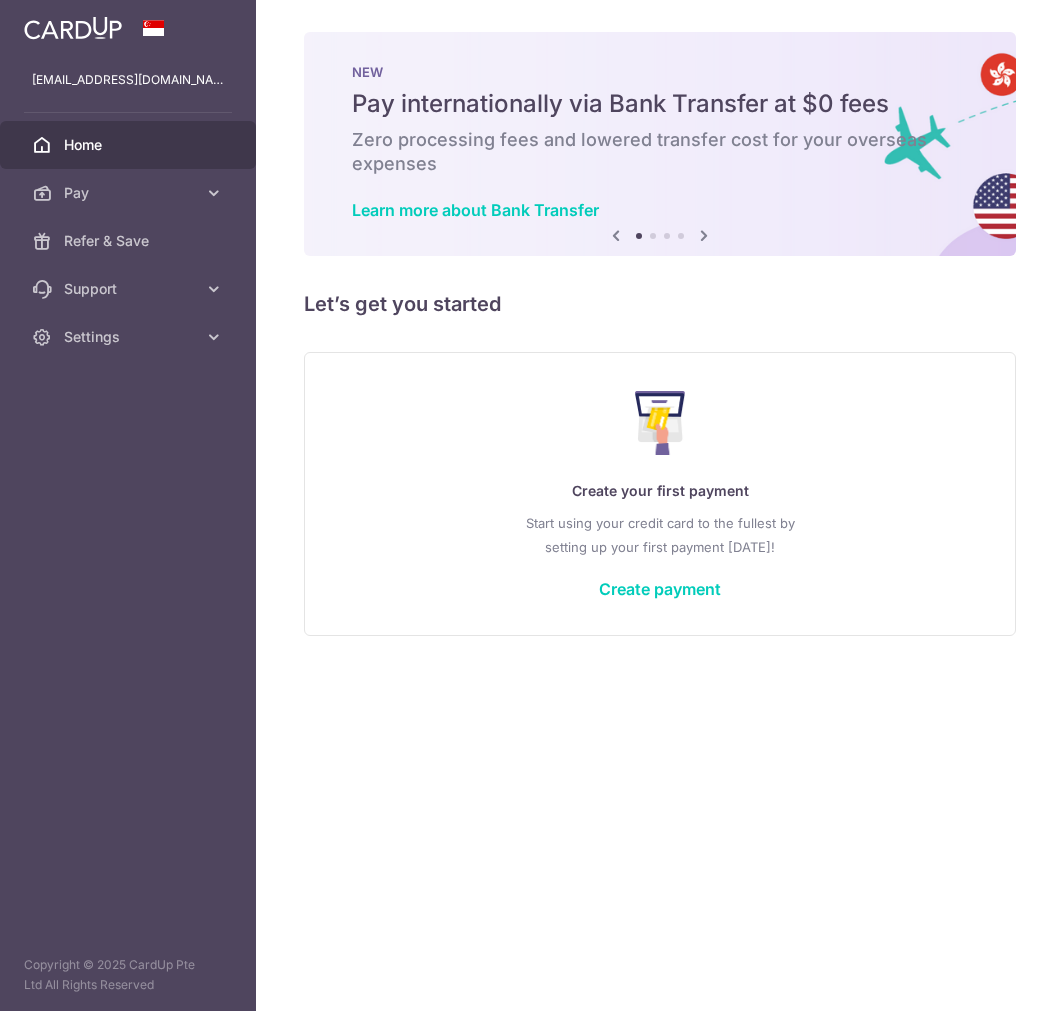 scroll, scrollTop: 0, scrollLeft: 0, axis: both 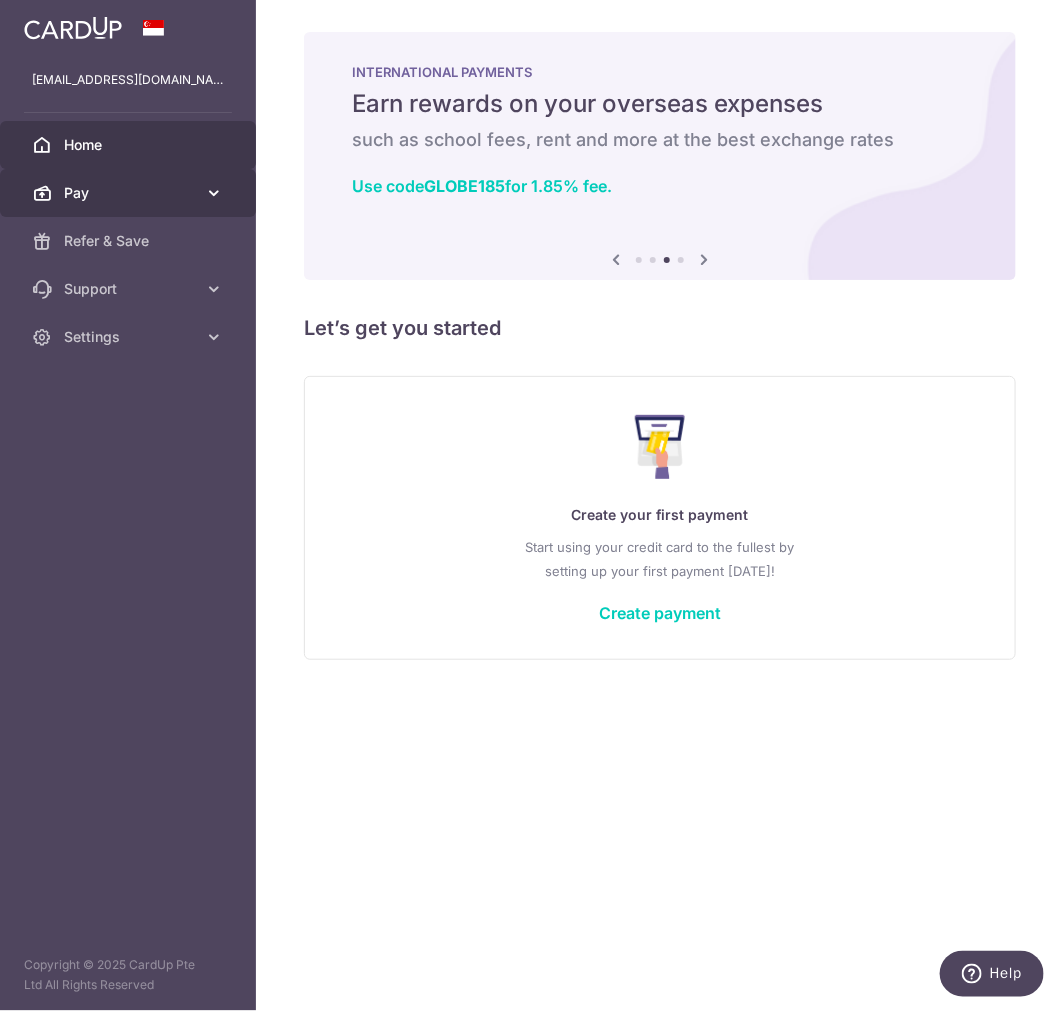 click on "Pay" at bounding box center [128, 193] 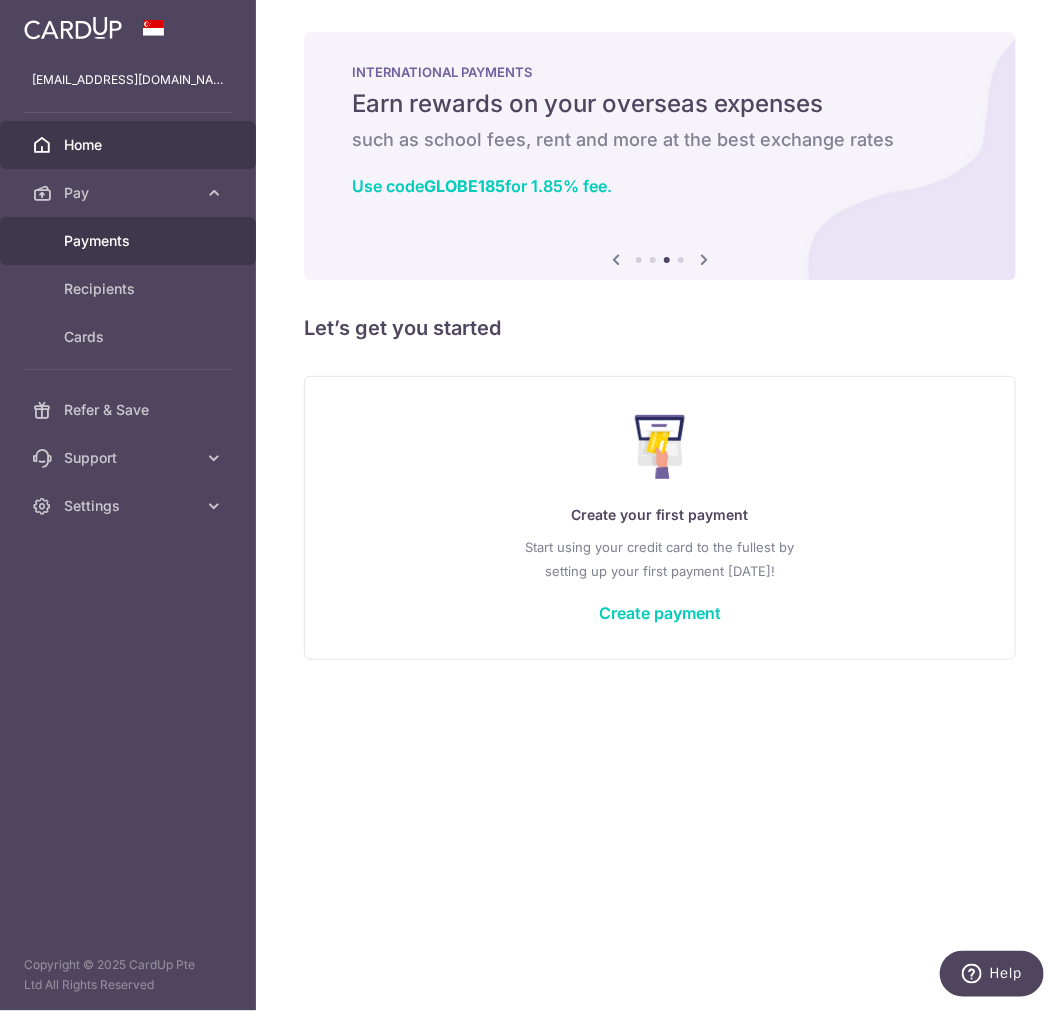 click on "Payments" at bounding box center [130, 241] 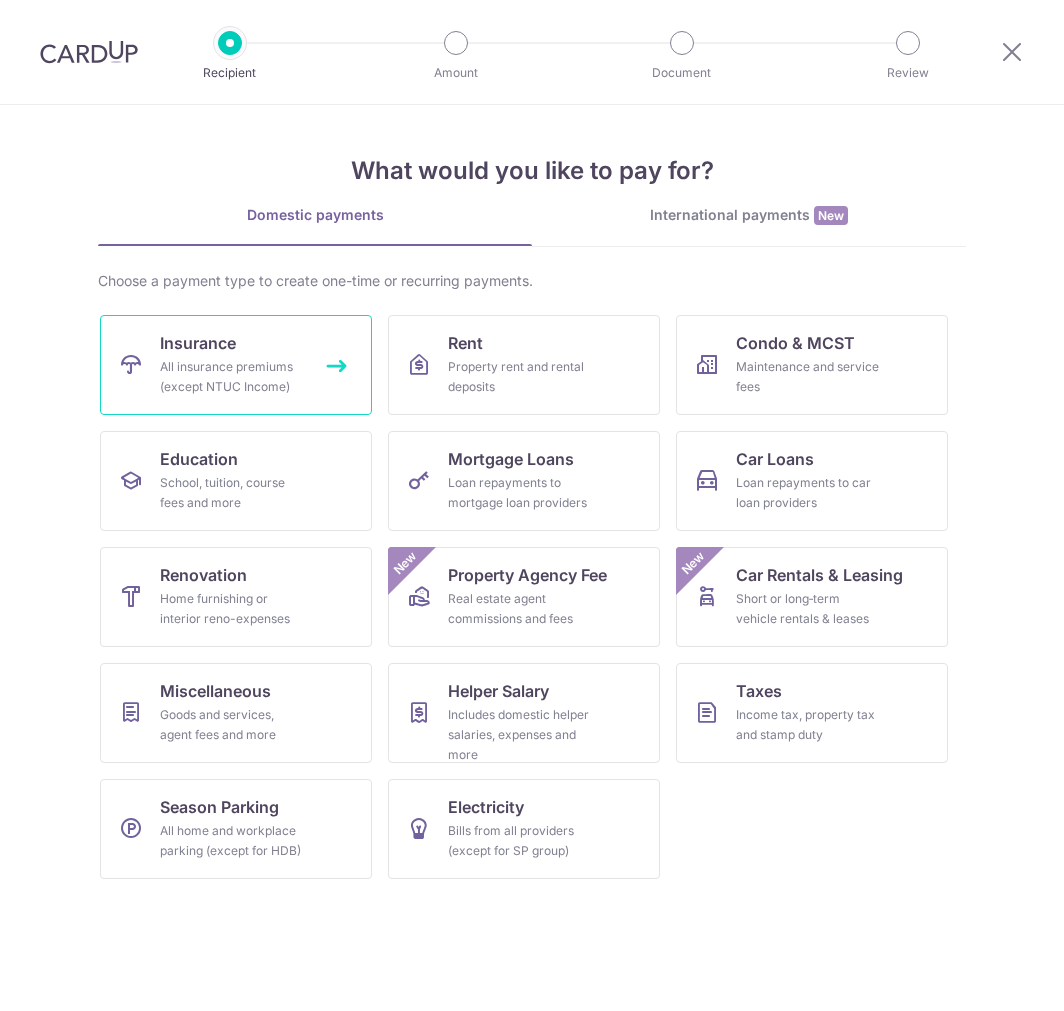 scroll, scrollTop: 0, scrollLeft: 0, axis: both 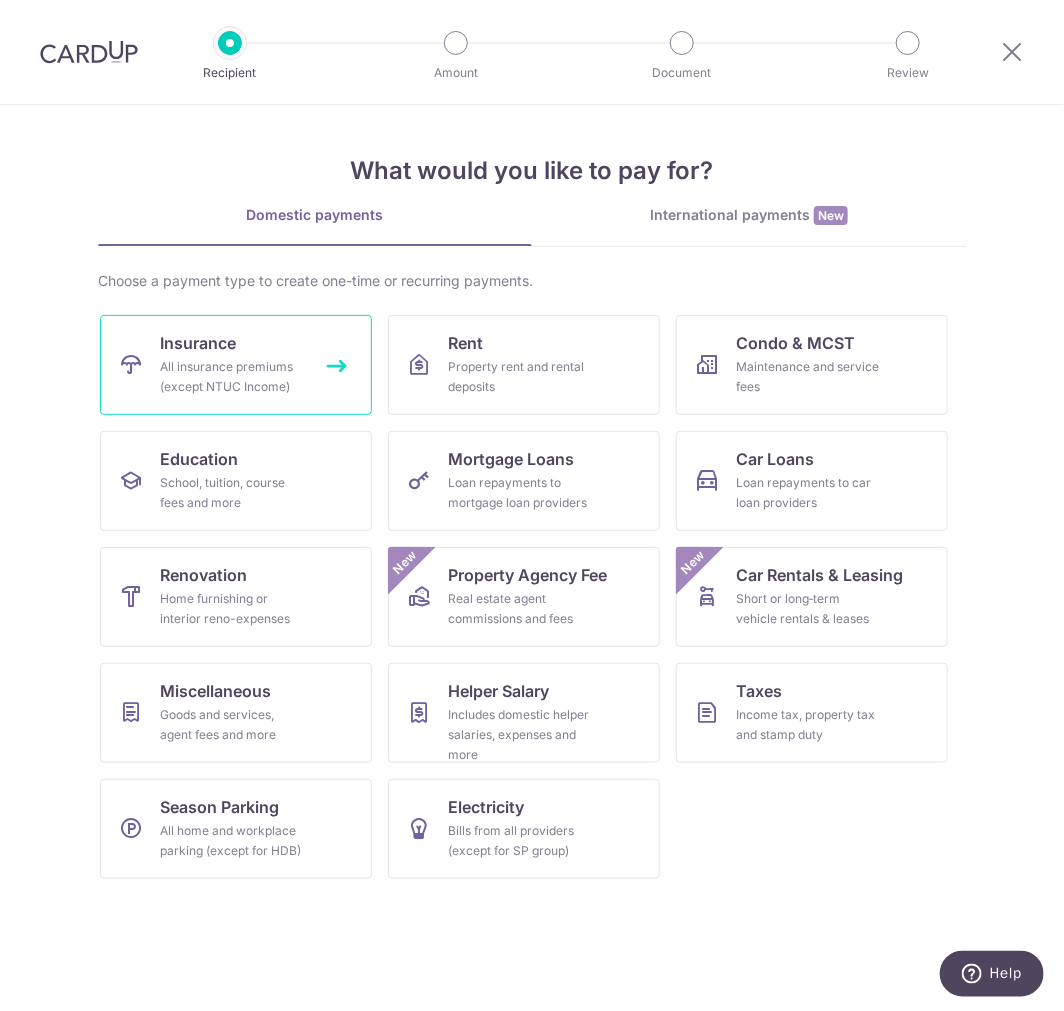 click on "Insurance" at bounding box center [198, 343] 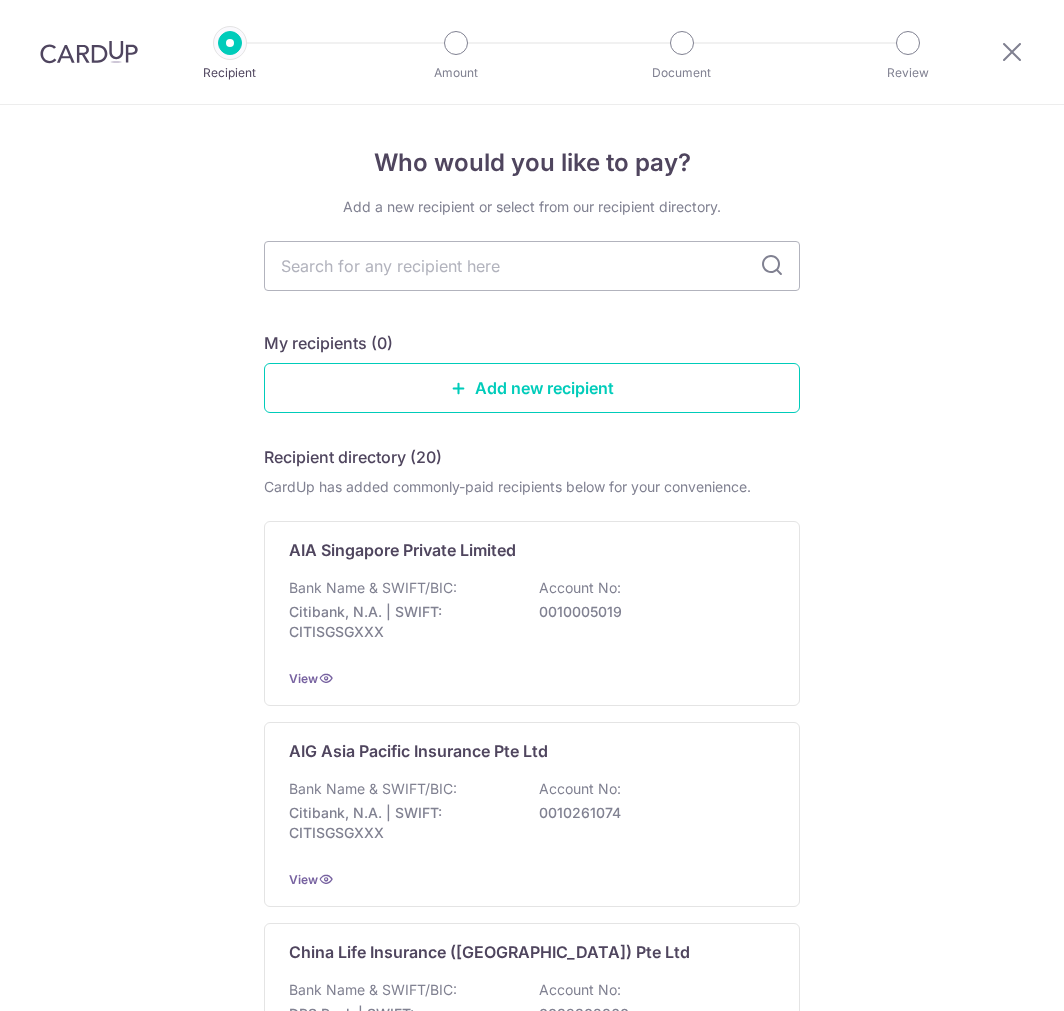 scroll, scrollTop: 0, scrollLeft: 0, axis: both 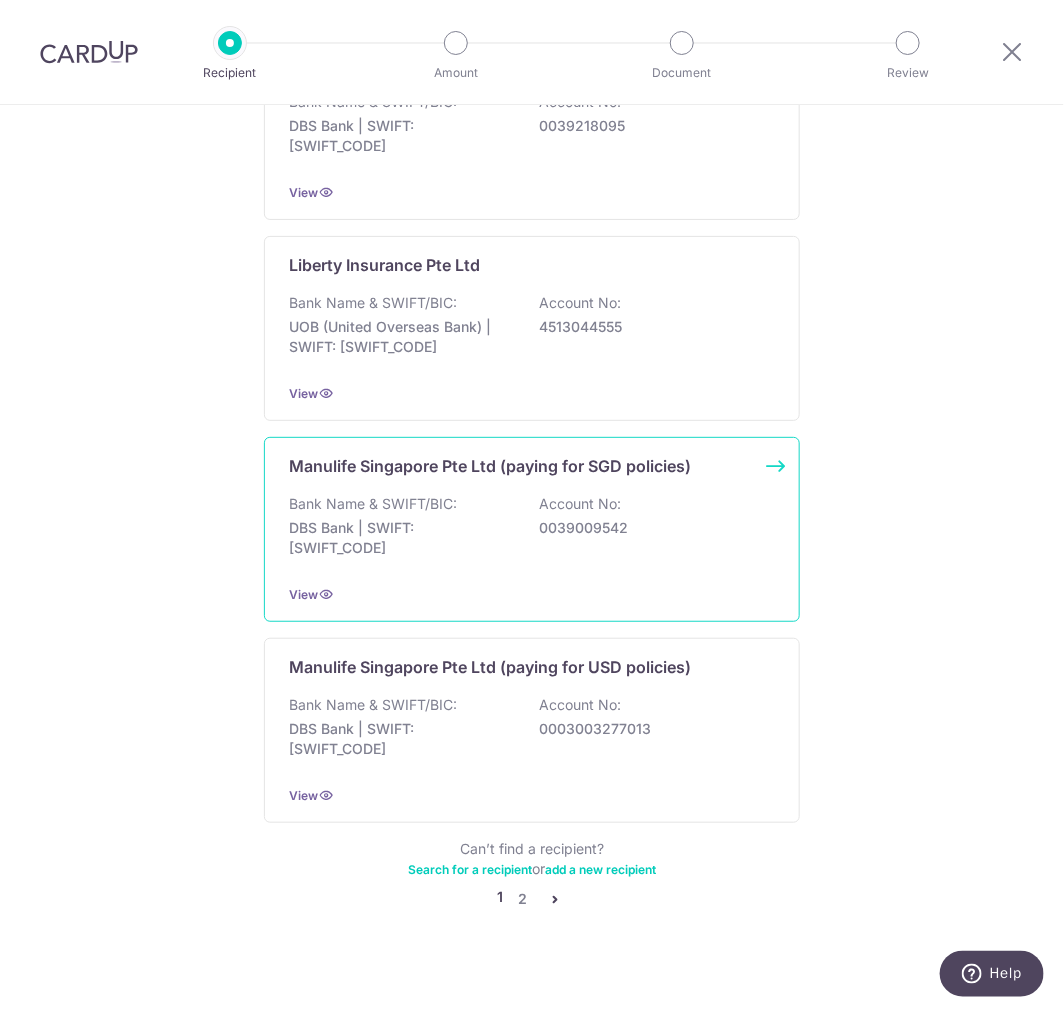 click on "Bank Name & SWIFT/BIC:
DBS Bank | SWIFT: DBSSSGSGXXX
Account No:
0039009542" at bounding box center [532, 531] 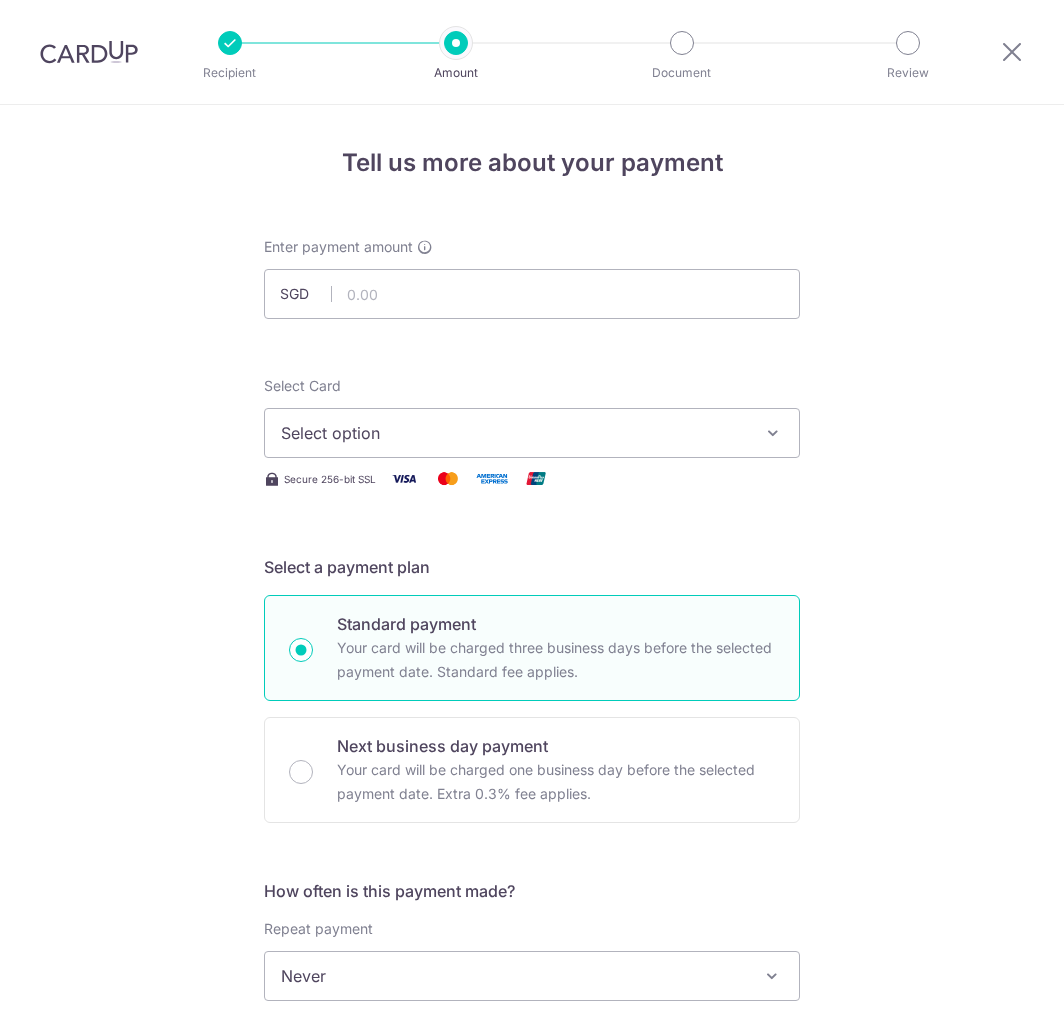 scroll, scrollTop: 0, scrollLeft: 0, axis: both 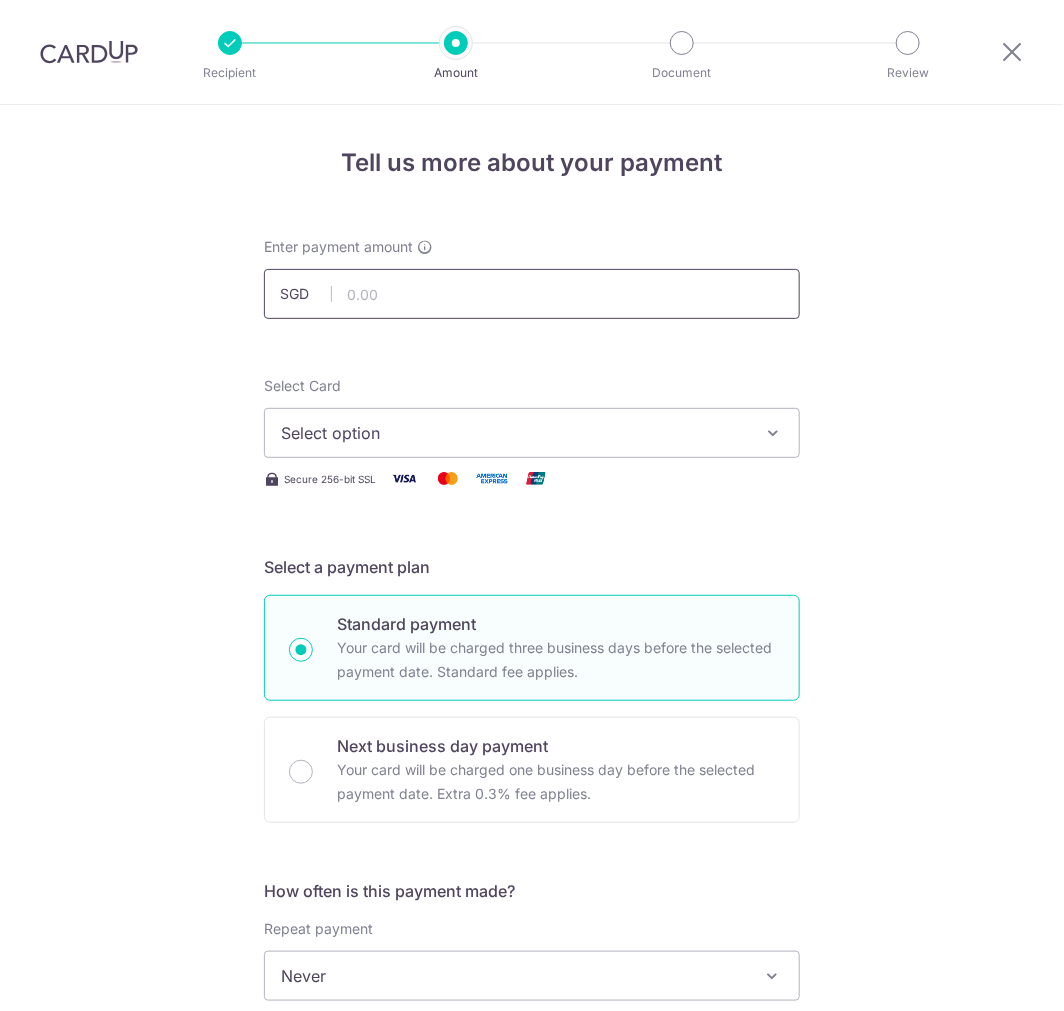 drag, startPoint x: 0, startPoint y: 0, endPoint x: 374, endPoint y: 298, distance: 478.205 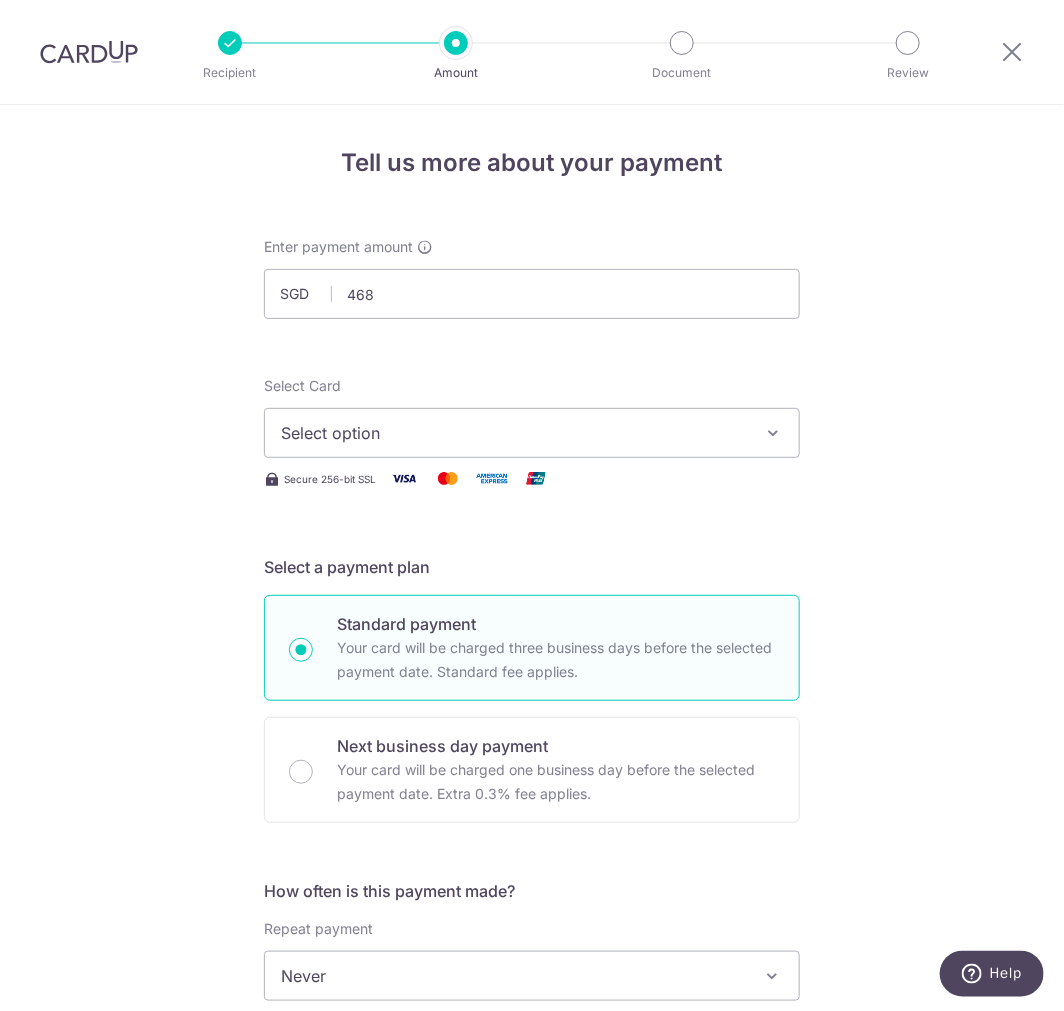 type on "468.00" 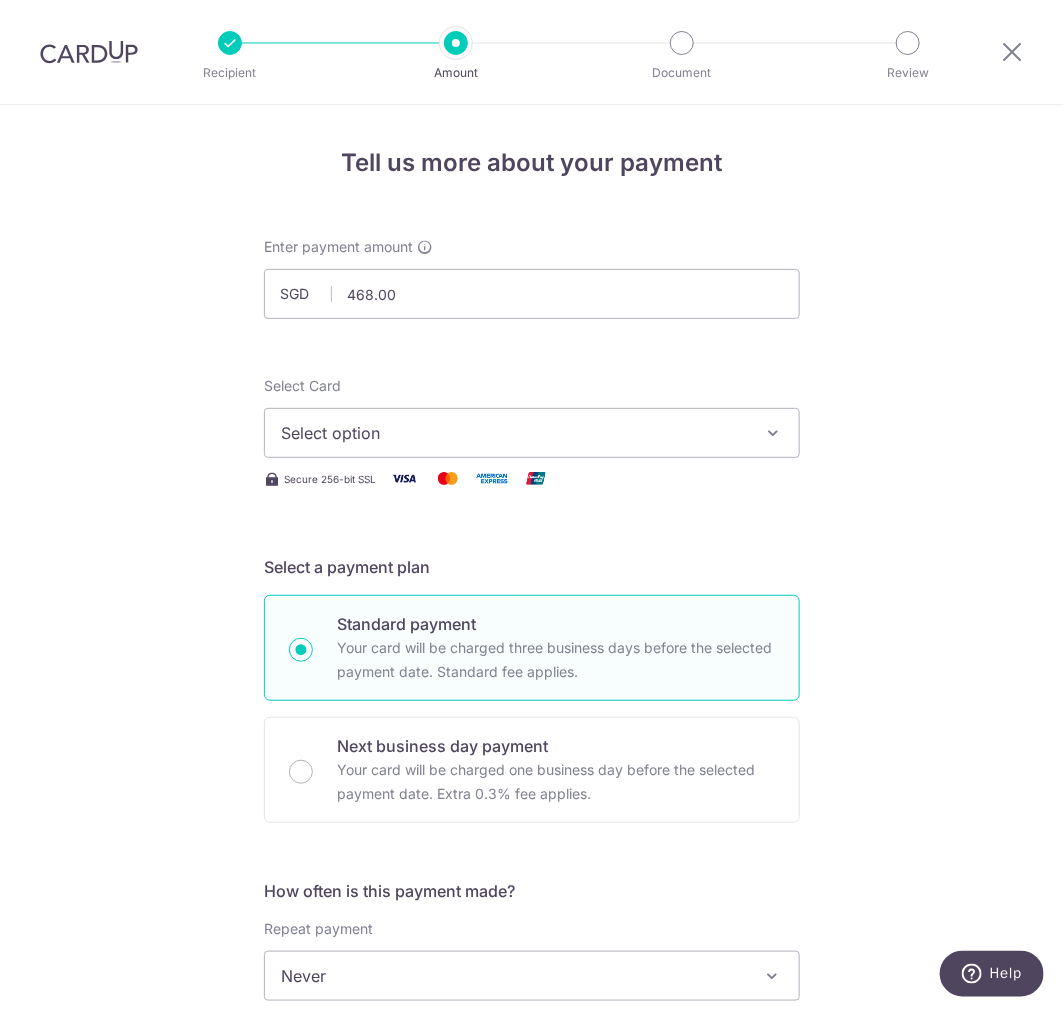 click on "Select option" at bounding box center (514, 433) 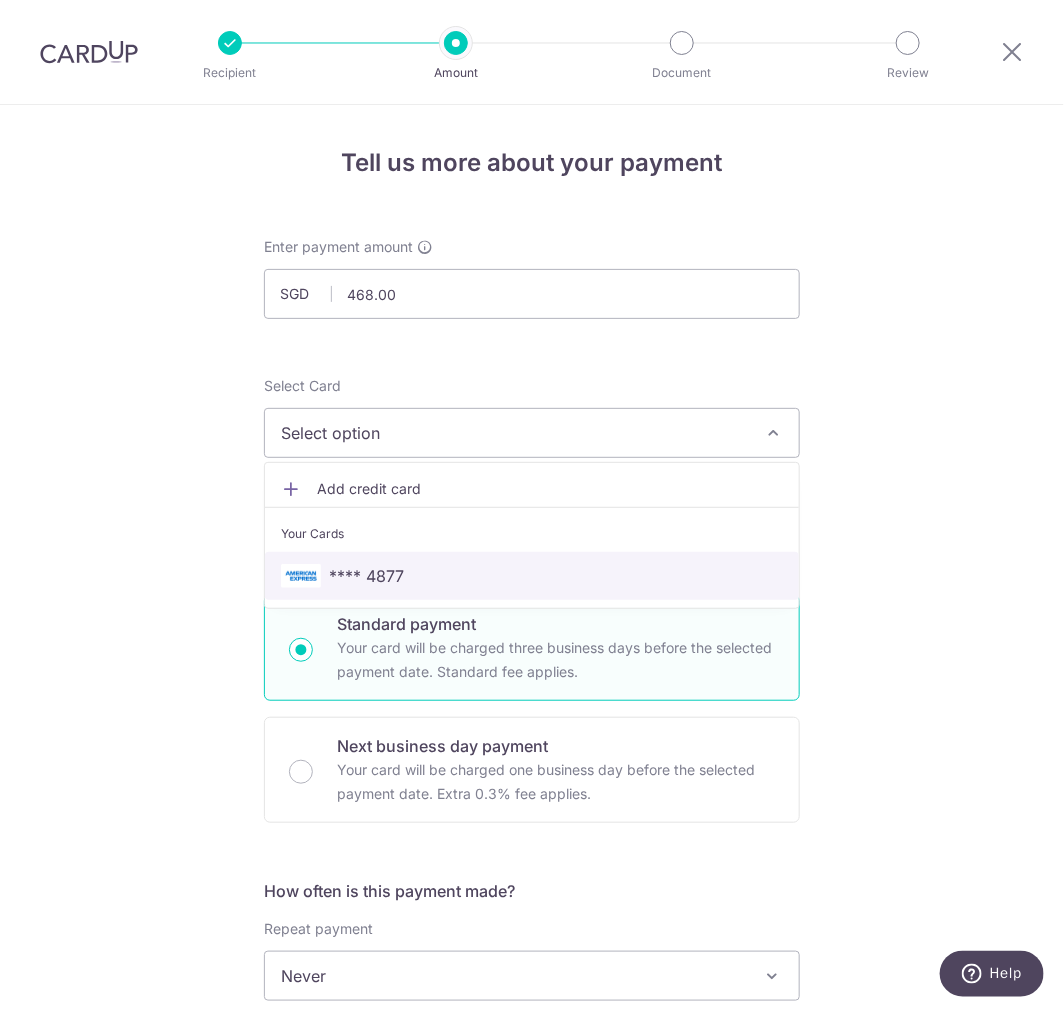 click on "**** 4877" at bounding box center (366, 576) 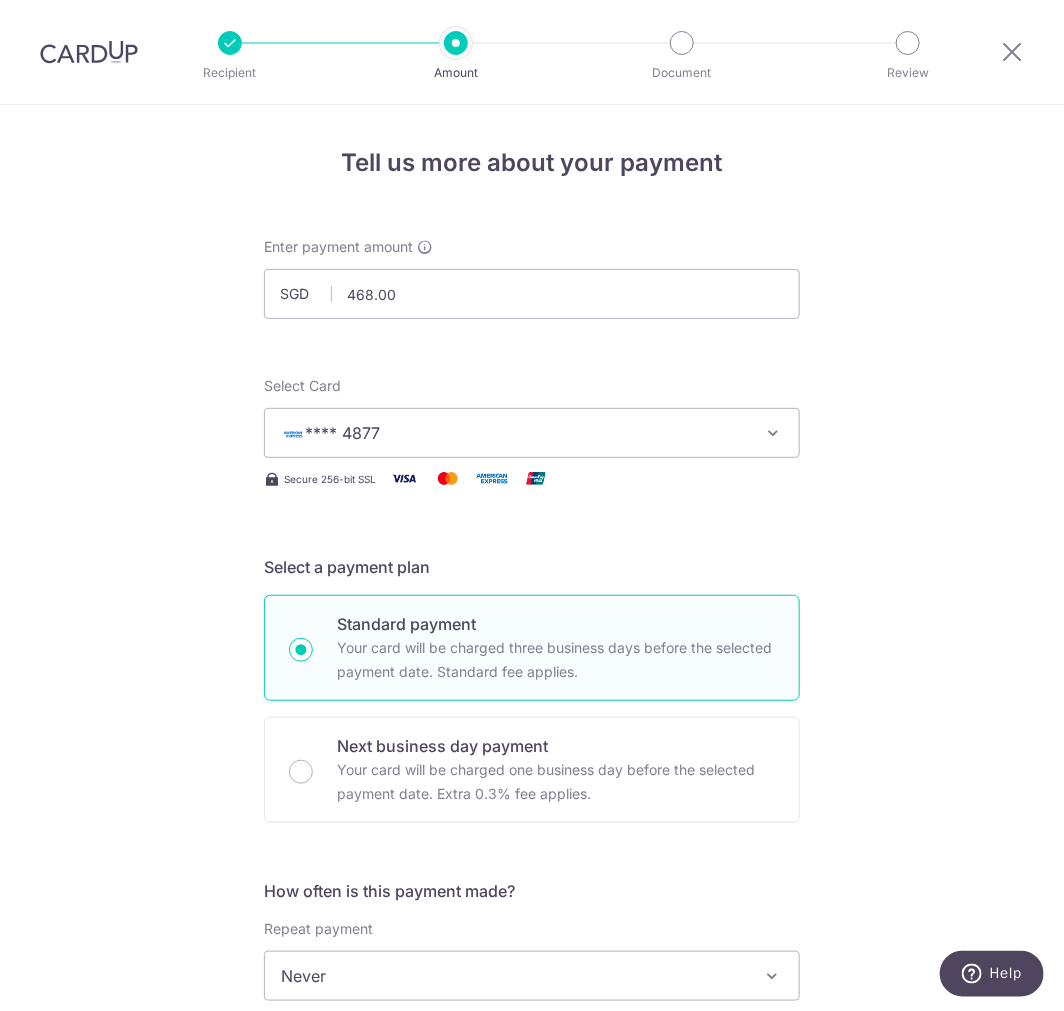 click on "Tell us more about your payment
Enter payment amount
SGD
468.00
468.00
Select Card
**** 4877
Add credit card
Your Cards
**** 4877
Secure 256-bit SSL
Text
New card details
Card
Secure 256-bit SSL" at bounding box center [532, 1009] 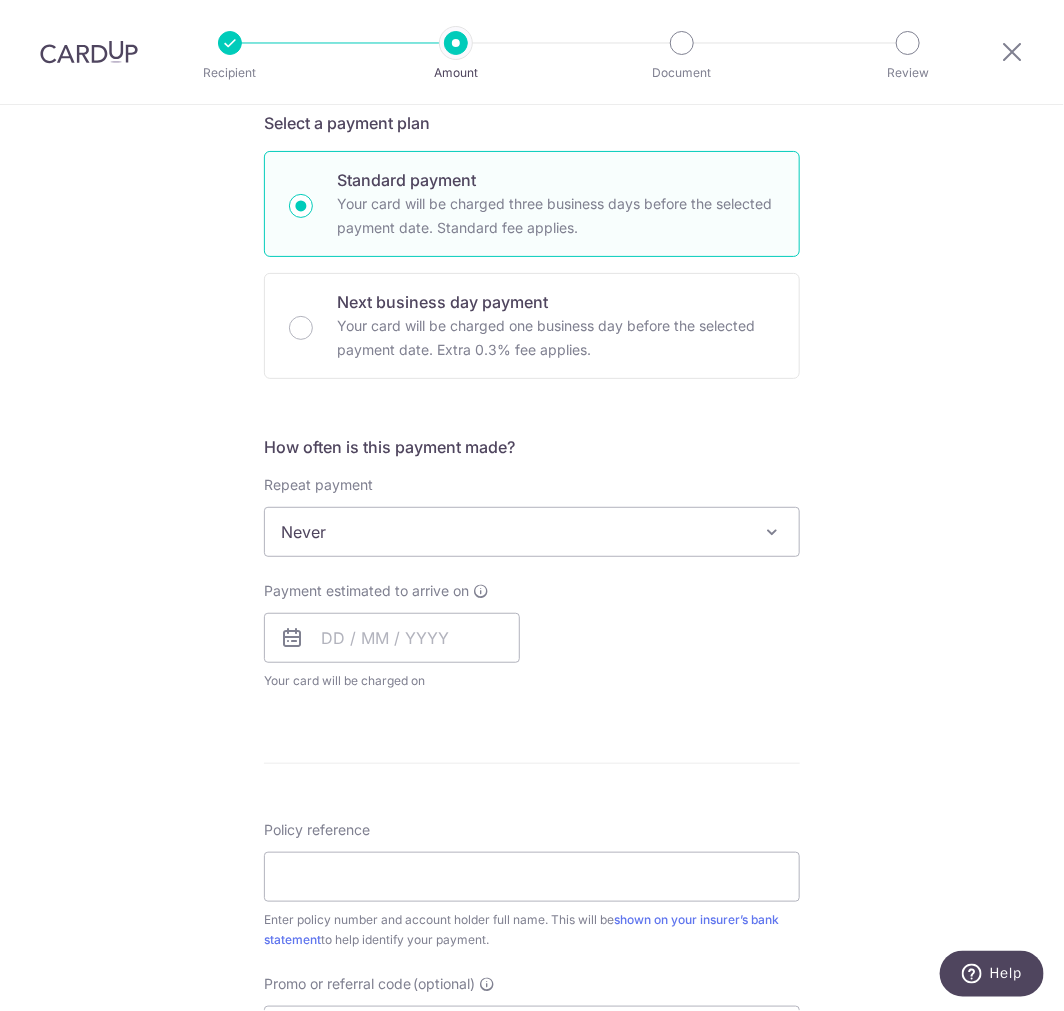 scroll, scrollTop: 555, scrollLeft: 0, axis: vertical 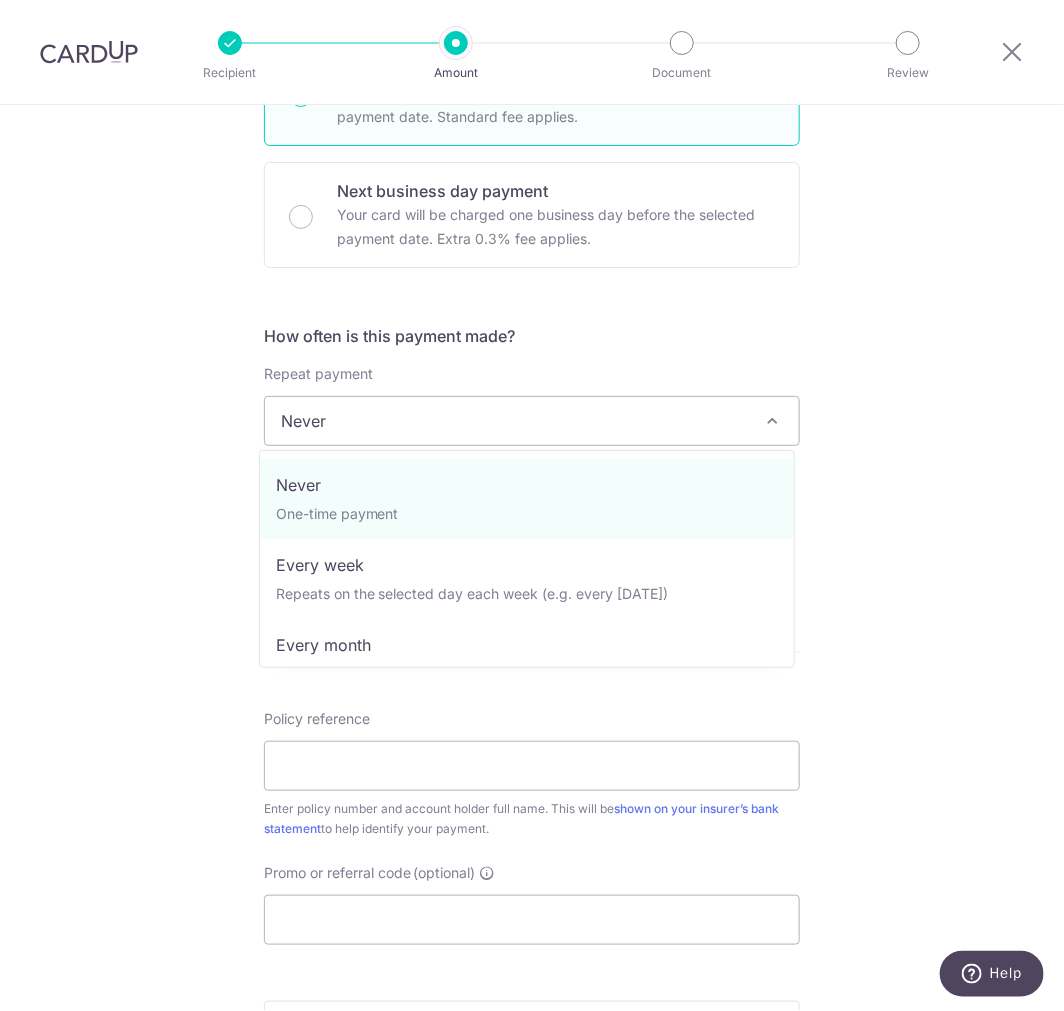 click on "Never" at bounding box center (532, 421) 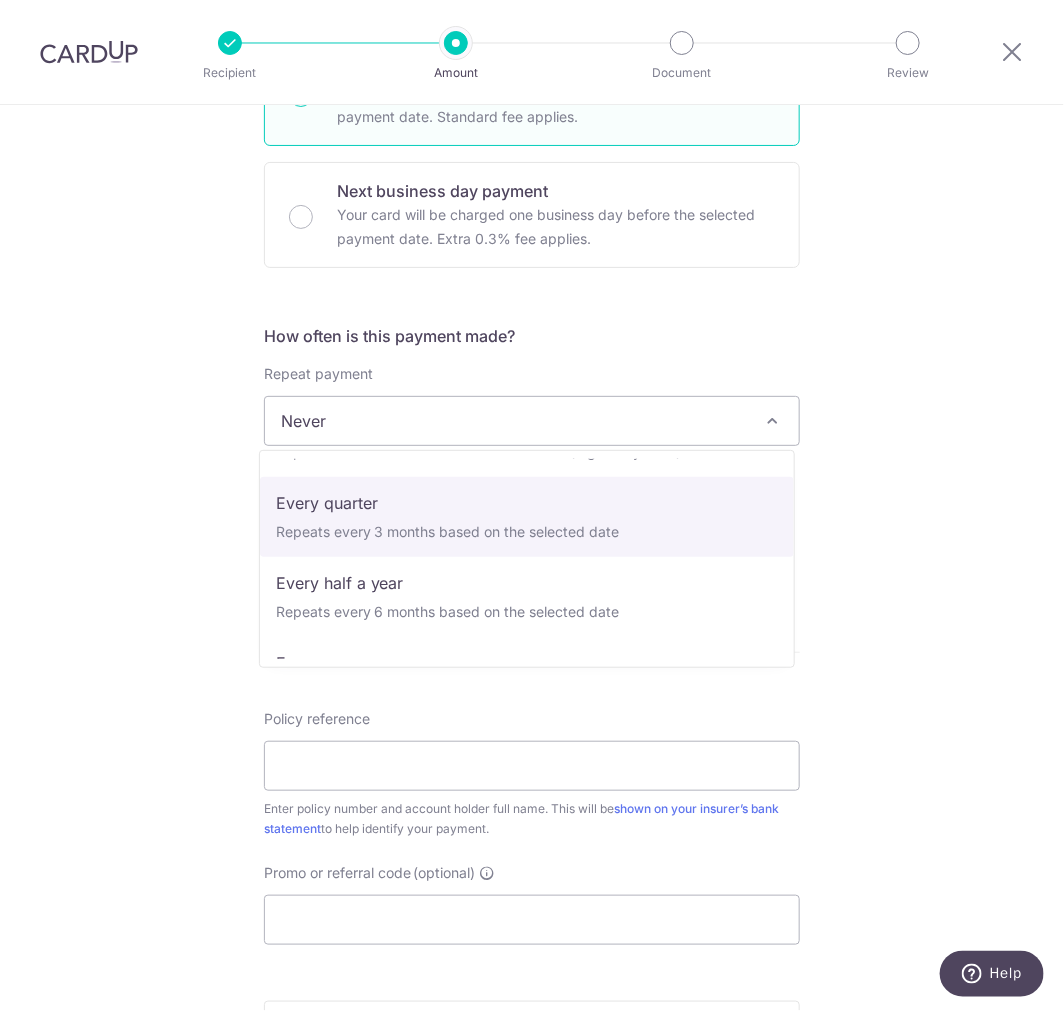 scroll, scrollTop: 280, scrollLeft: 0, axis: vertical 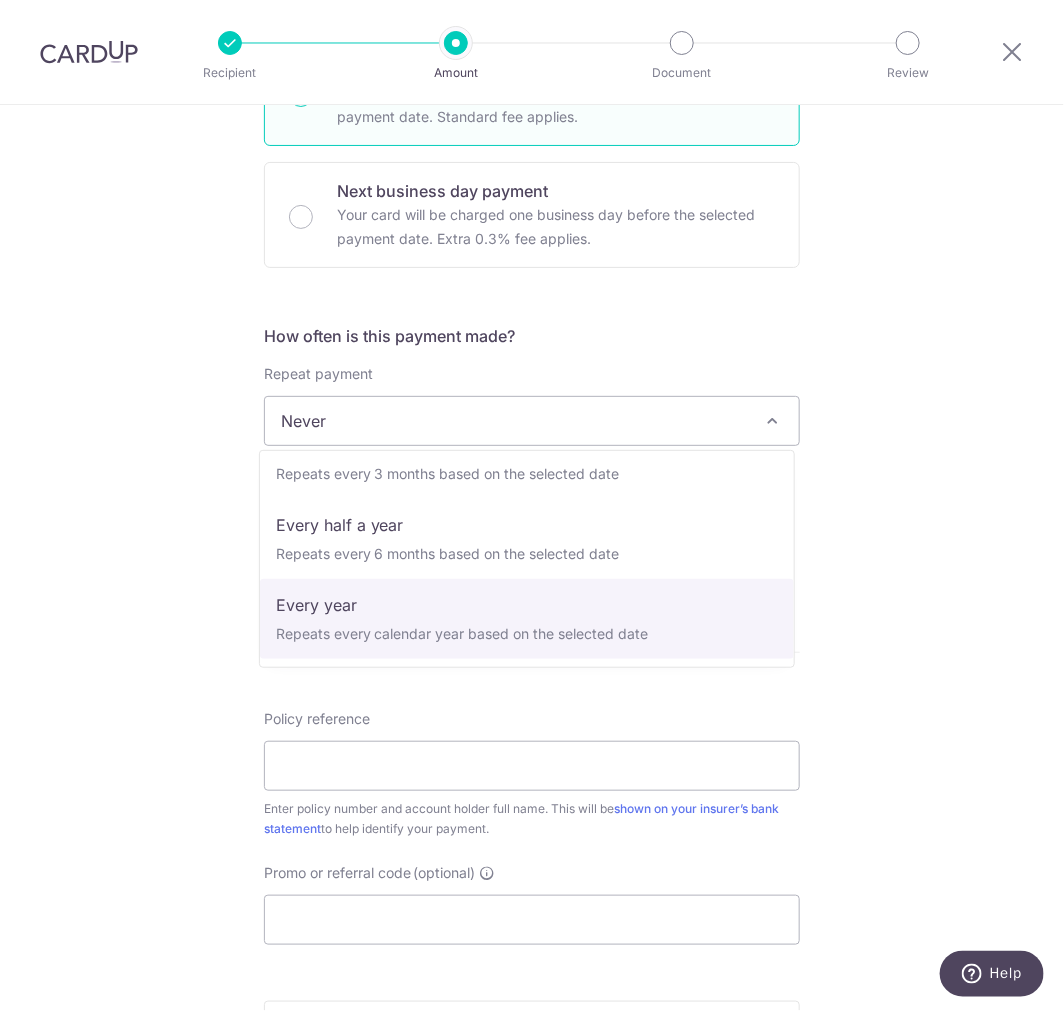 select on "6" 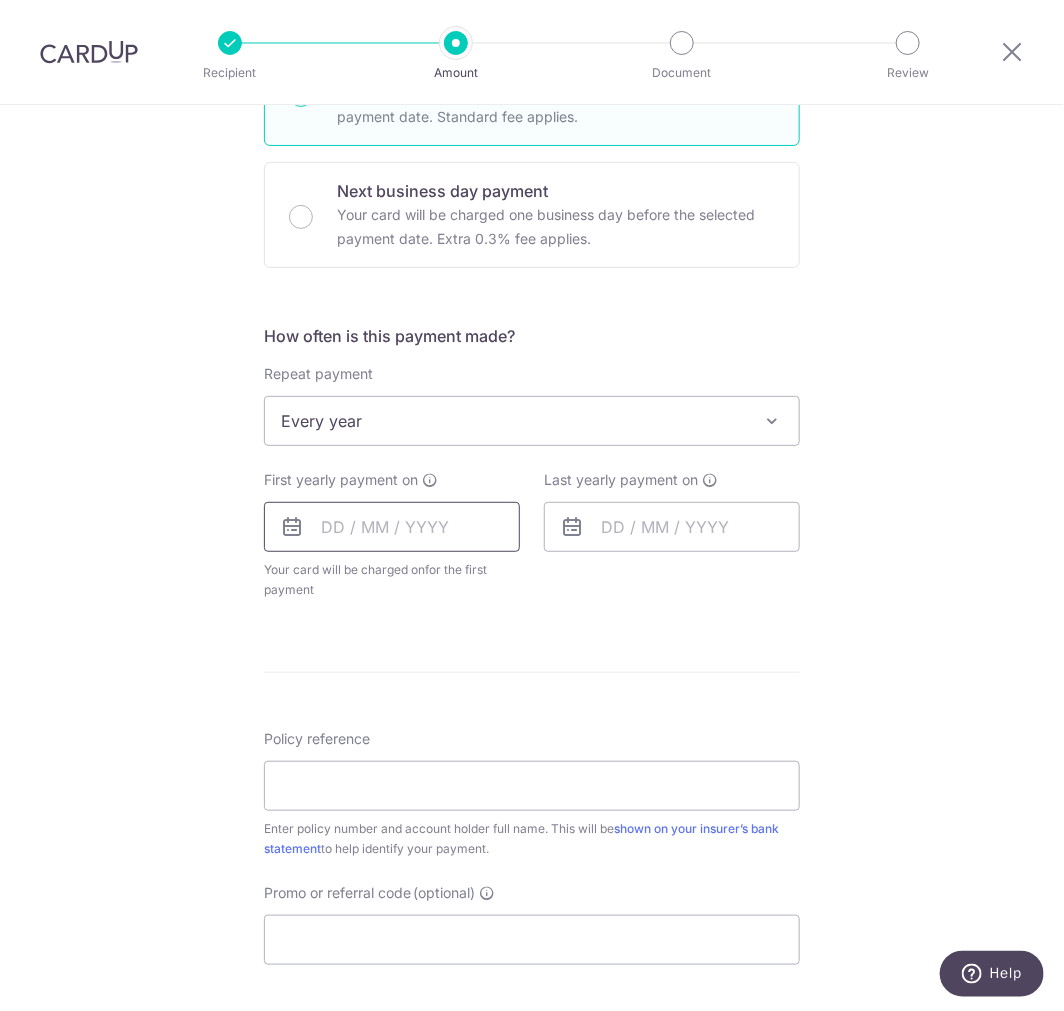 click at bounding box center [392, 527] 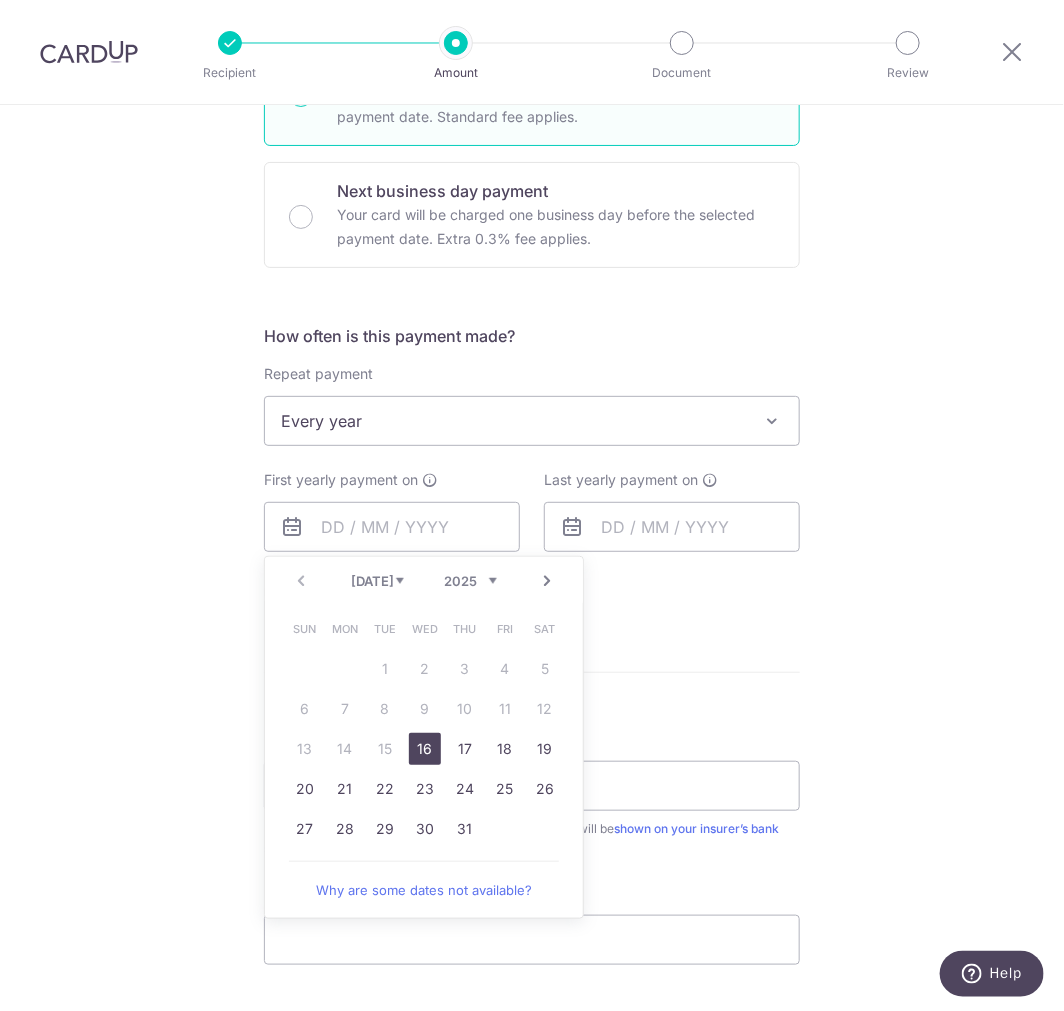 click on "Tell us more about your payment
Enter payment amount
SGD
468.00
468.00
Select Card
**** 4877
Add credit card
Your Cards
**** 4877
Secure 256-bit SSL
Text
New card details
Card
Secure 256-bit SSL" at bounding box center [532, 464] 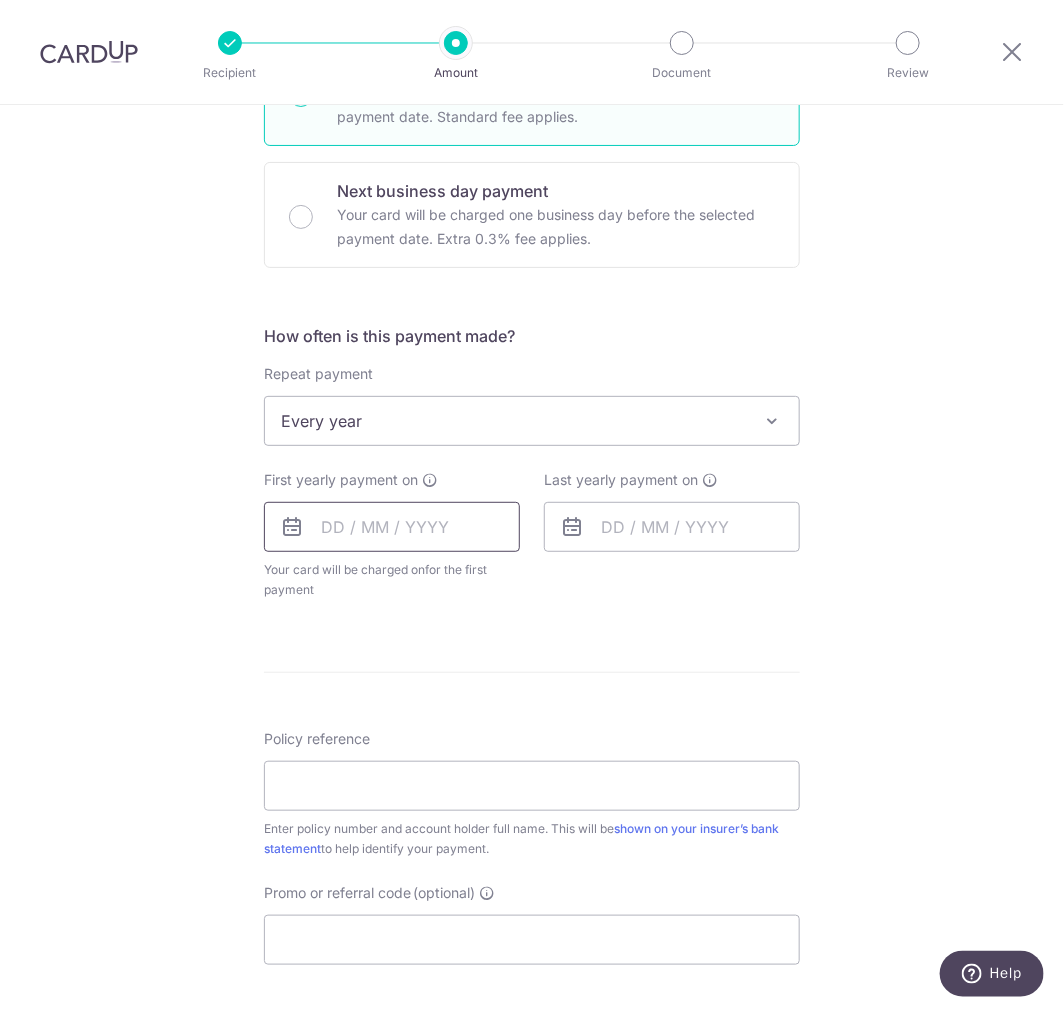click at bounding box center [392, 527] 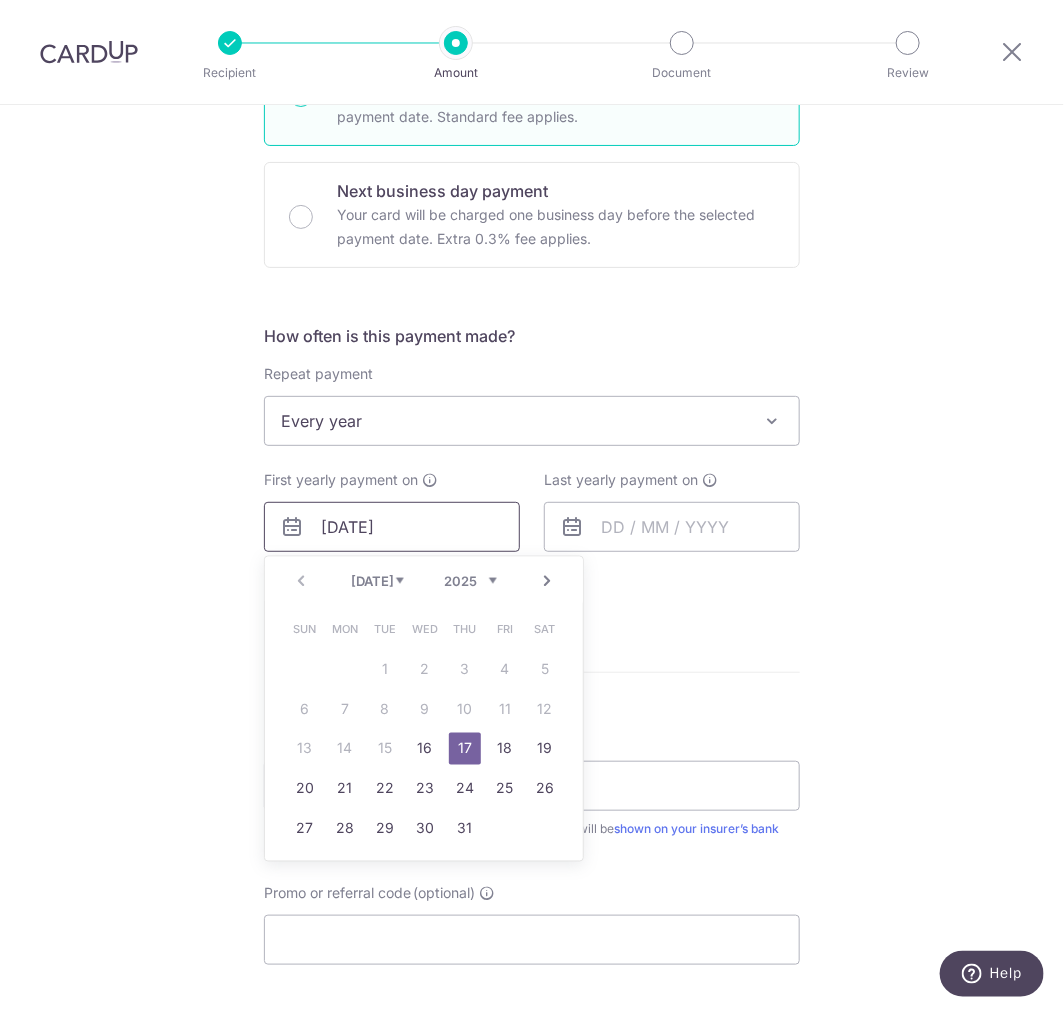 type on "[DATE]" 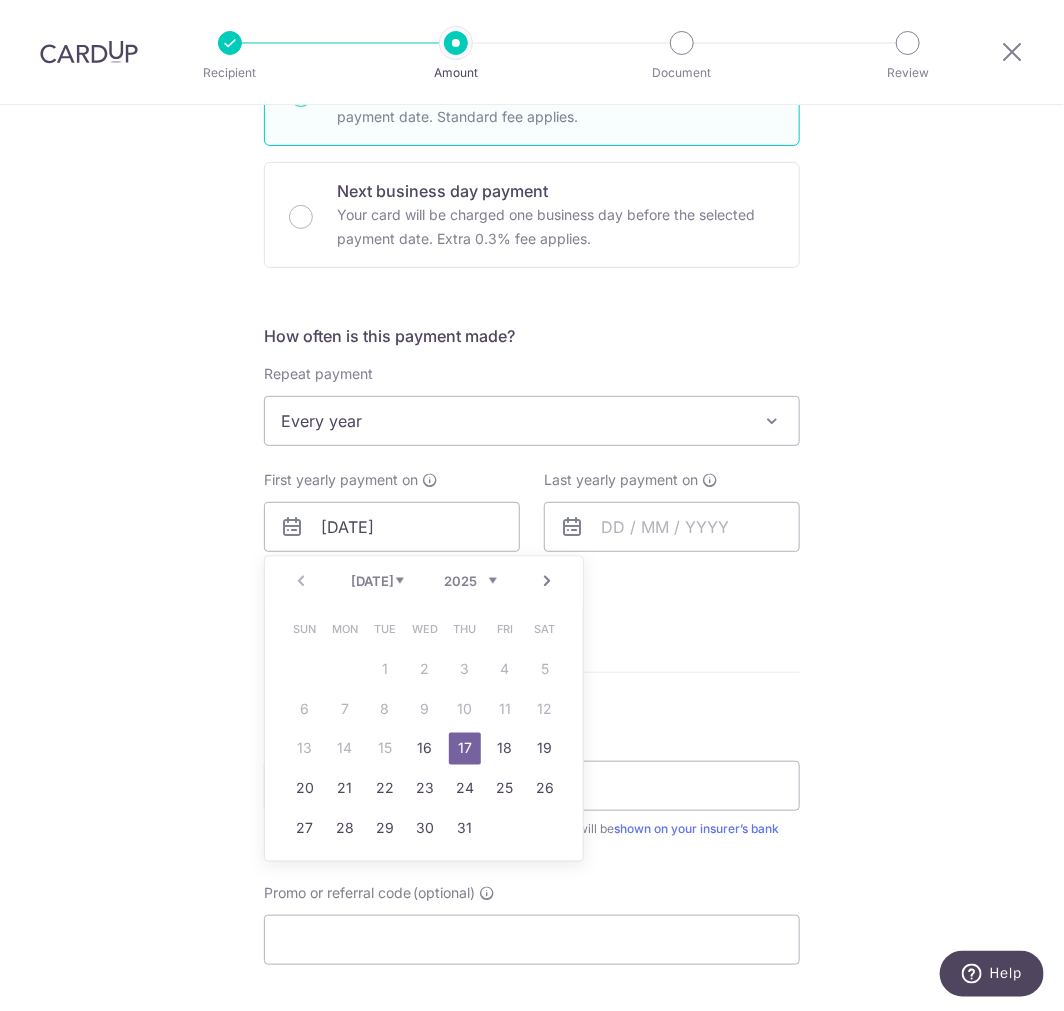 click on "Enter payment amount
SGD
468.00
468.00
Select Card
**** 4877
Add credit card
Your Cards
**** 4877
Secure 256-bit SSL
Text
New card details
Card
Secure 256-bit SSL" at bounding box center (532, 483) 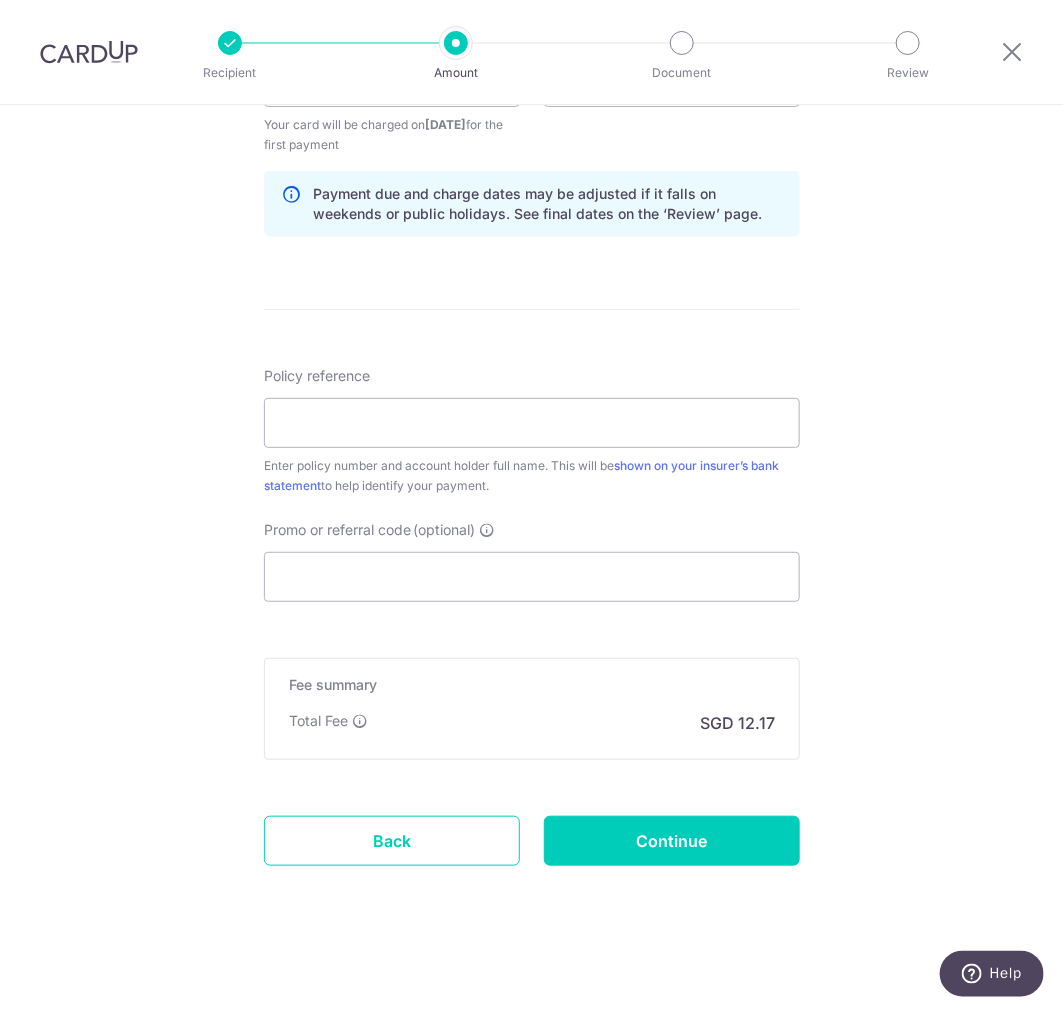 scroll, scrollTop: 1005, scrollLeft: 0, axis: vertical 